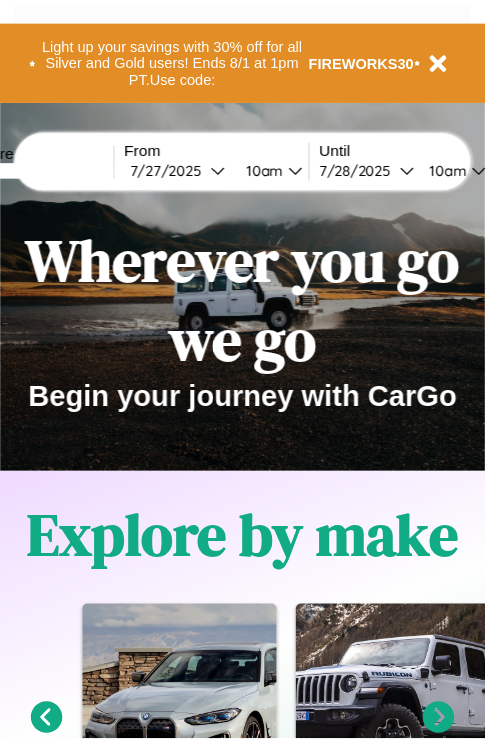 scroll, scrollTop: 0, scrollLeft: 0, axis: both 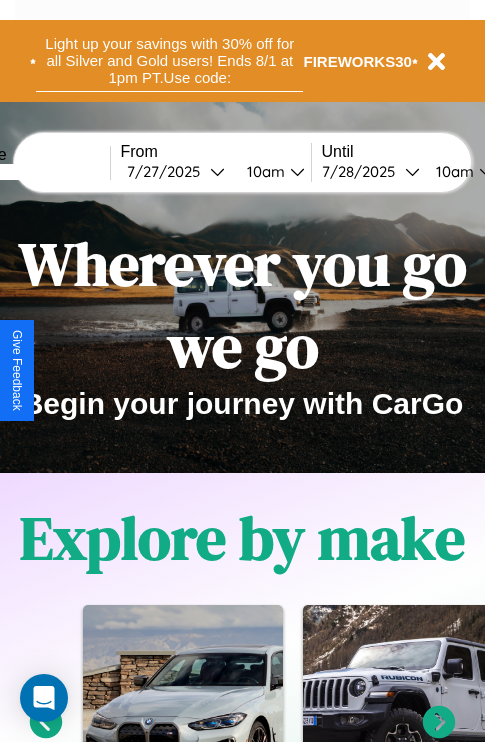 click on "Light up your savings with 30% off for all Silver and Gold users! Ends 8/1 at 1pm PT.  Use code:" at bounding box center [169, 61] 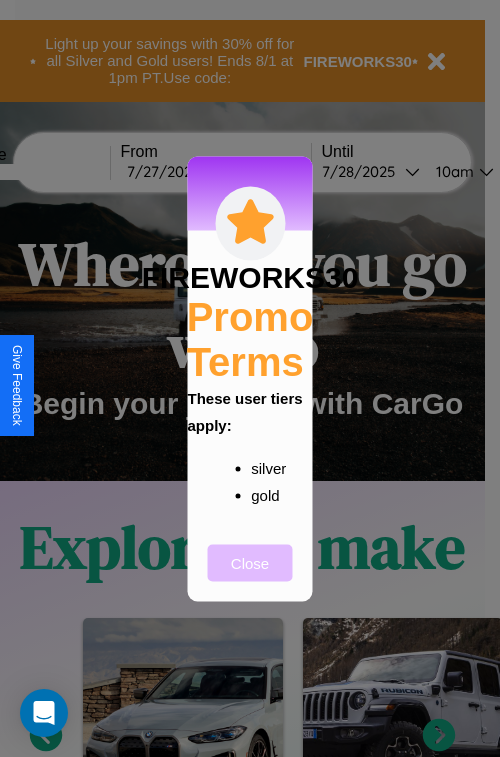 click on "Close" at bounding box center (250, 562) 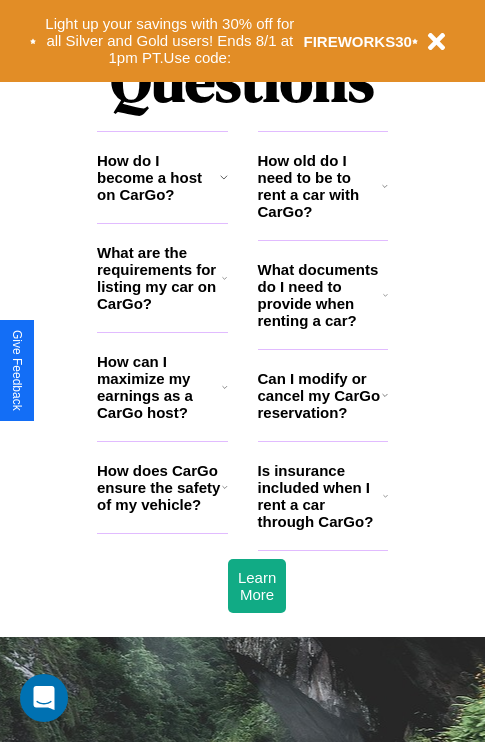 scroll, scrollTop: 2423, scrollLeft: 0, axis: vertical 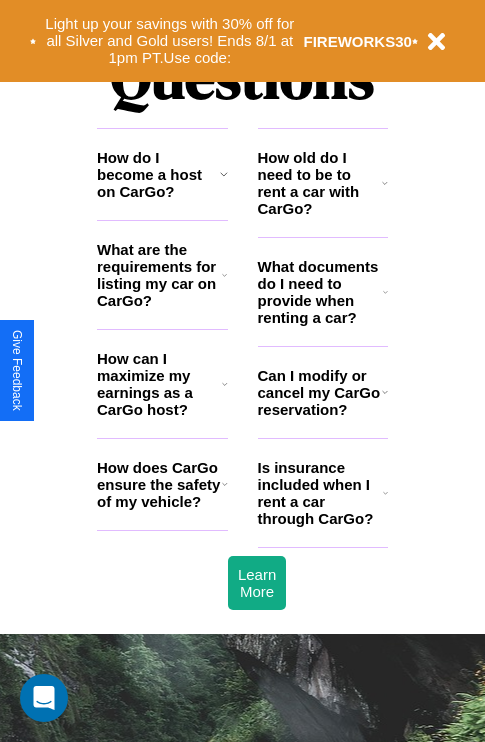 click on "What documents do I need to provide when renting a car?" at bounding box center [321, 292] 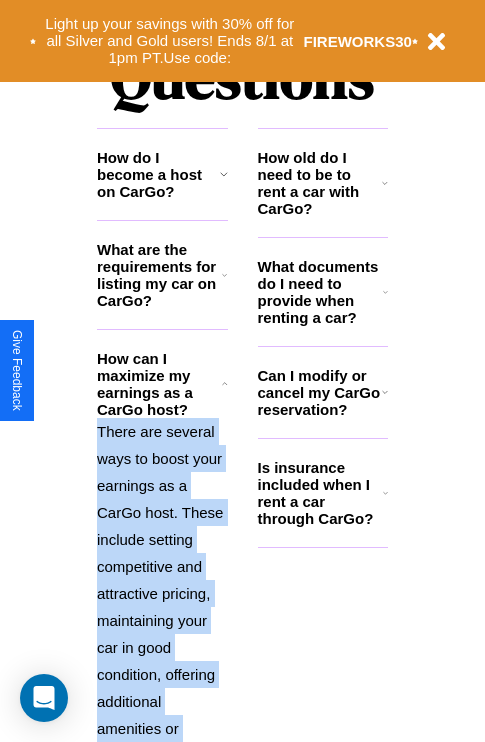 scroll, scrollTop: 2731, scrollLeft: 0, axis: vertical 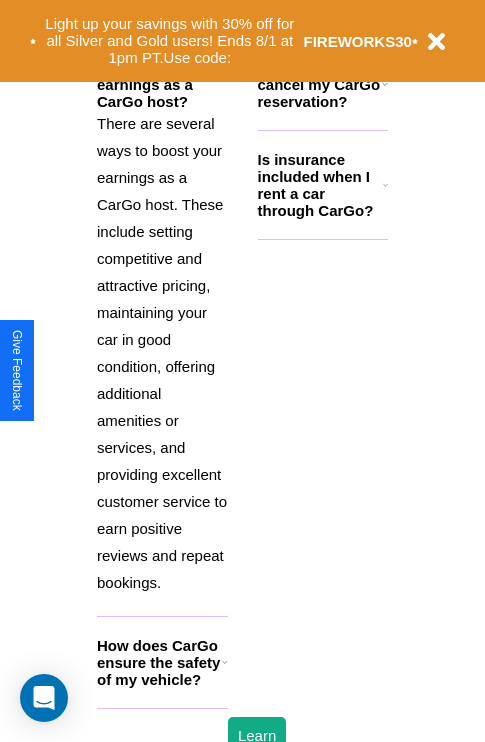 click on "How does CarGo ensure the safety of my vehicle?" at bounding box center [159, 662] 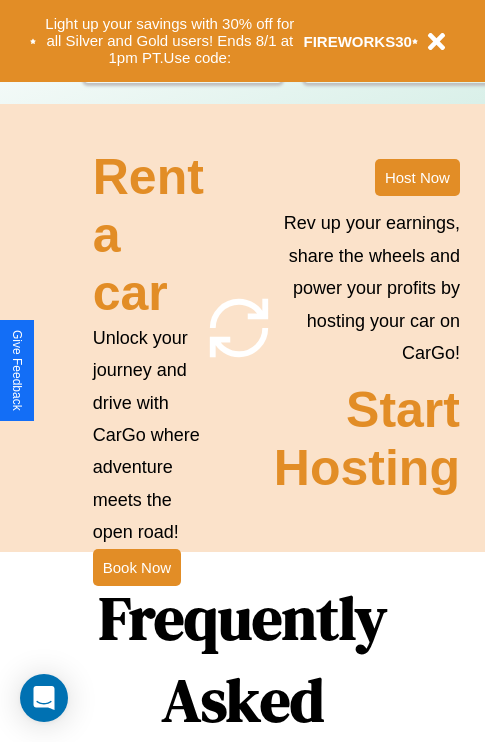 scroll, scrollTop: 308, scrollLeft: 0, axis: vertical 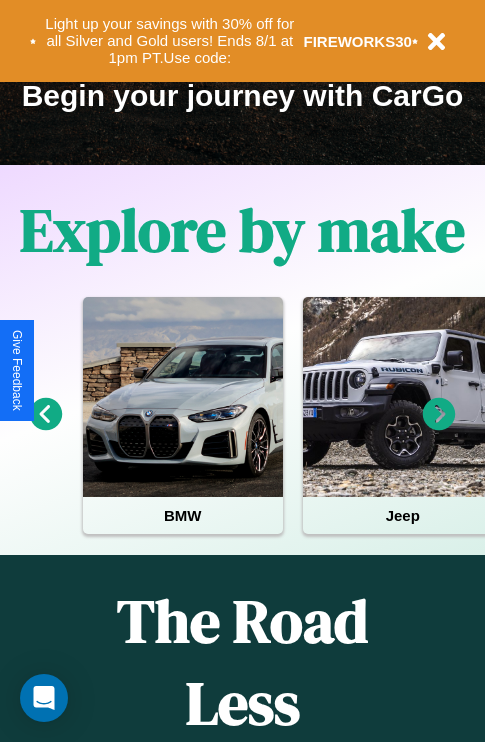 click 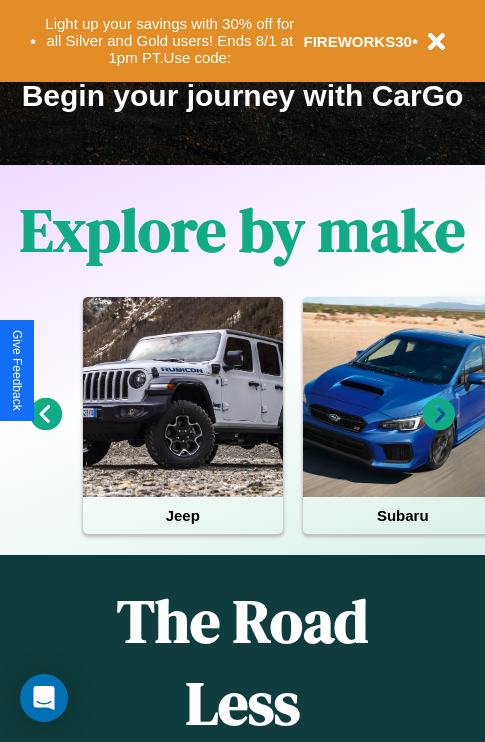 click 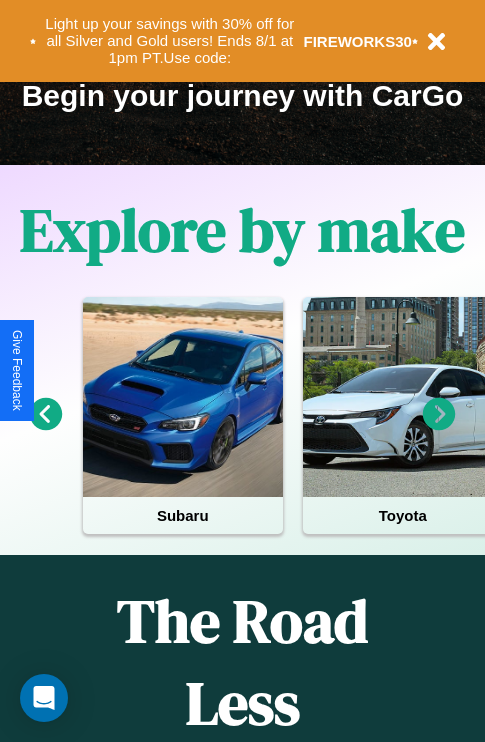 scroll, scrollTop: 113, scrollLeft: 238, axis: both 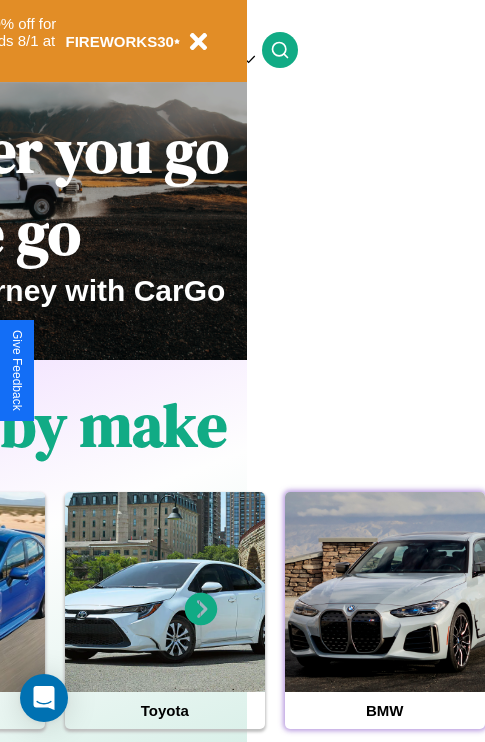 click at bounding box center (385, 592) 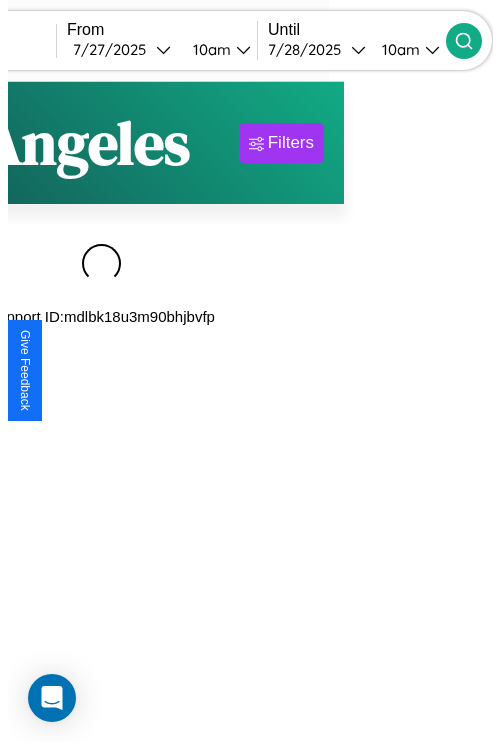 scroll, scrollTop: 0, scrollLeft: 0, axis: both 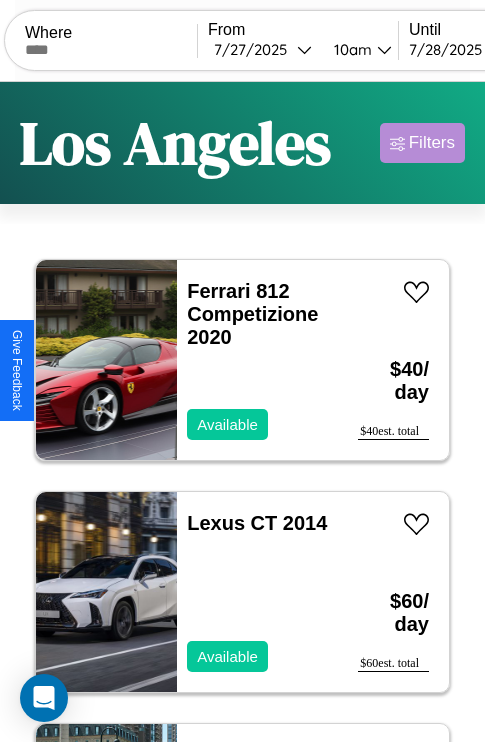 click on "Filters" at bounding box center [432, 143] 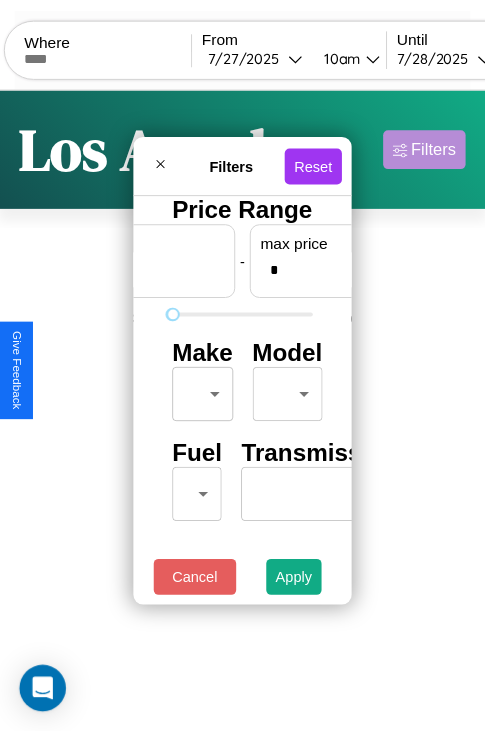 scroll, scrollTop: 0, scrollLeft: 124, axis: horizontal 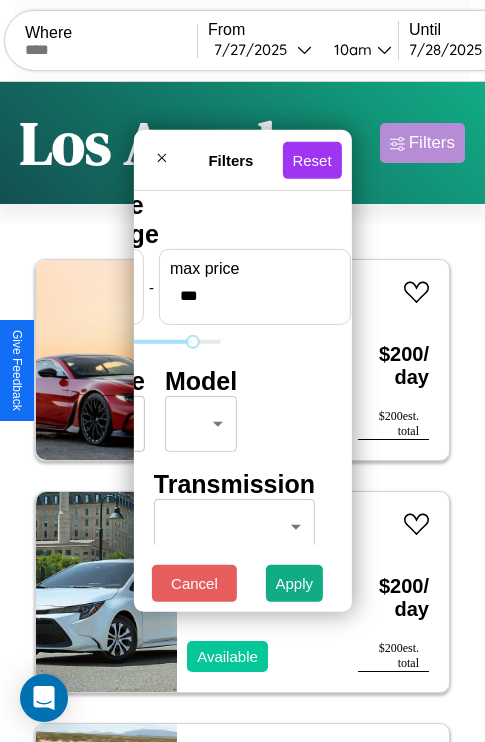type on "***" 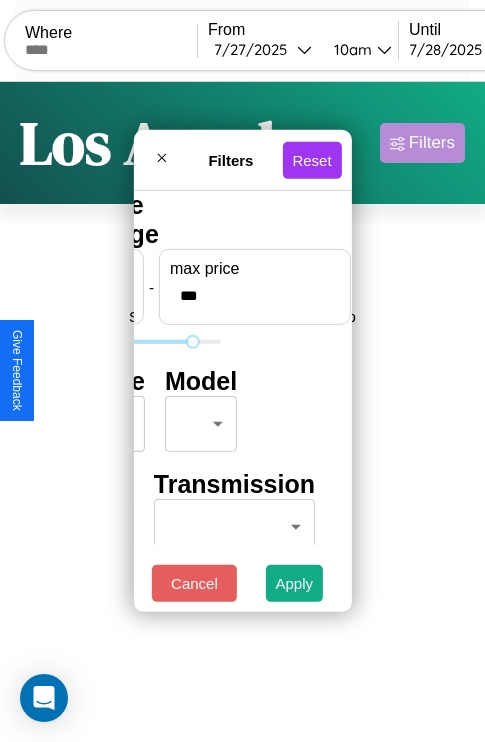 scroll, scrollTop: 0, scrollLeft: 0, axis: both 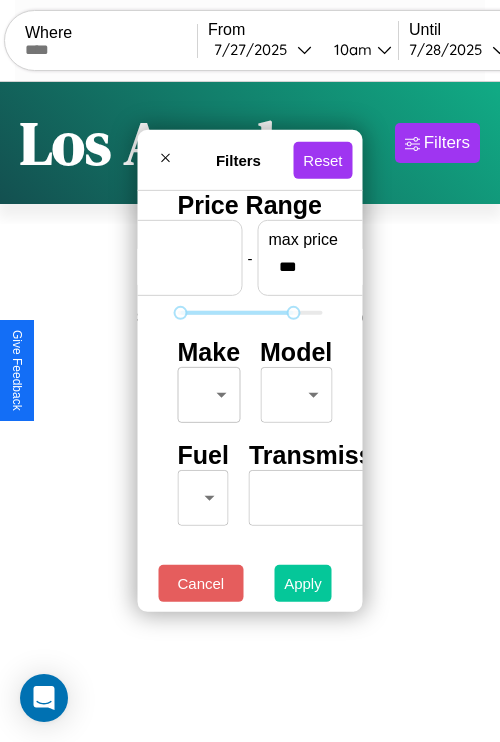 type on "**" 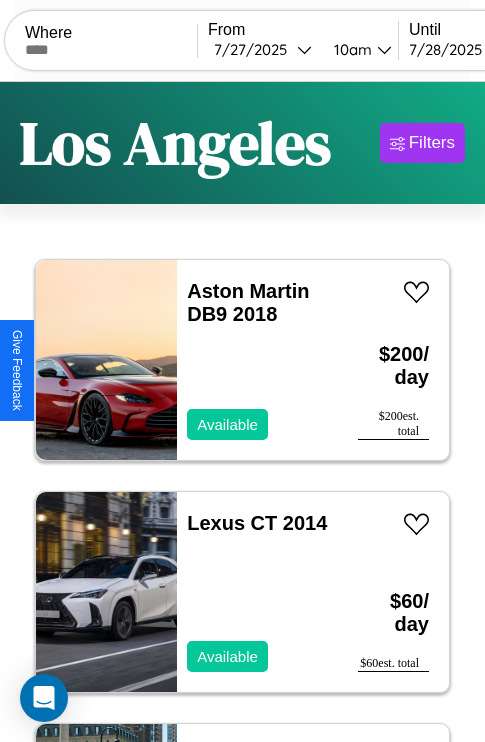 scroll, scrollTop: 79, scrollLeft: 0, axis: vertical 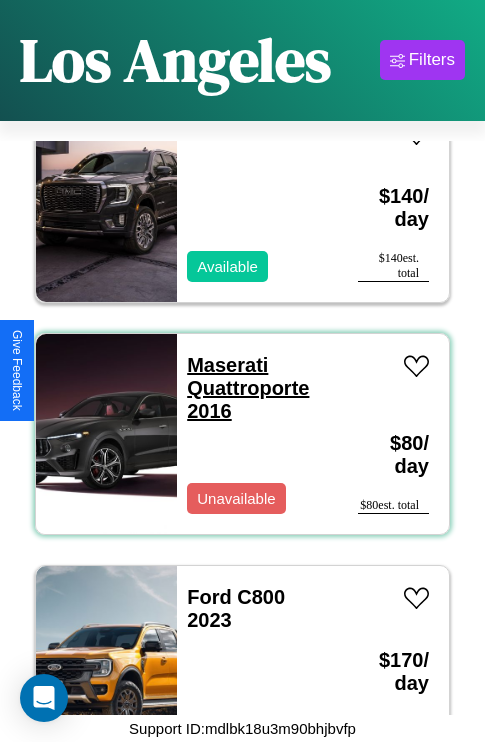 click on "Maserati   Quattroporte   2016" at bounding box center [248, 388] 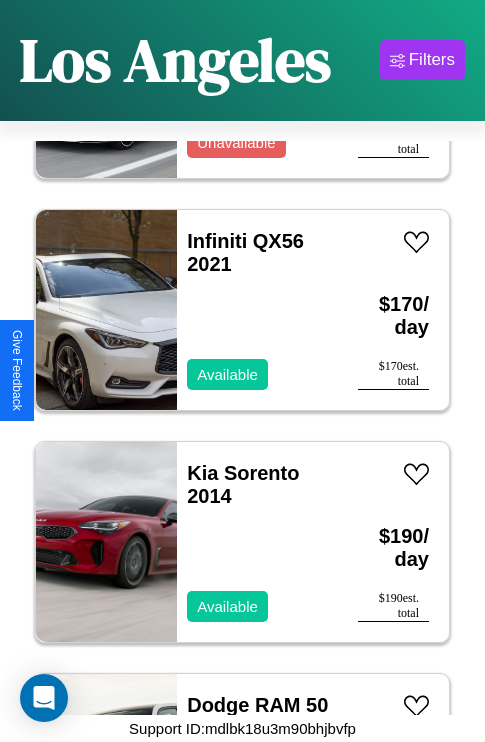 scroll, scrollTop: 2859, scrollLeft: 0, axis: vertical 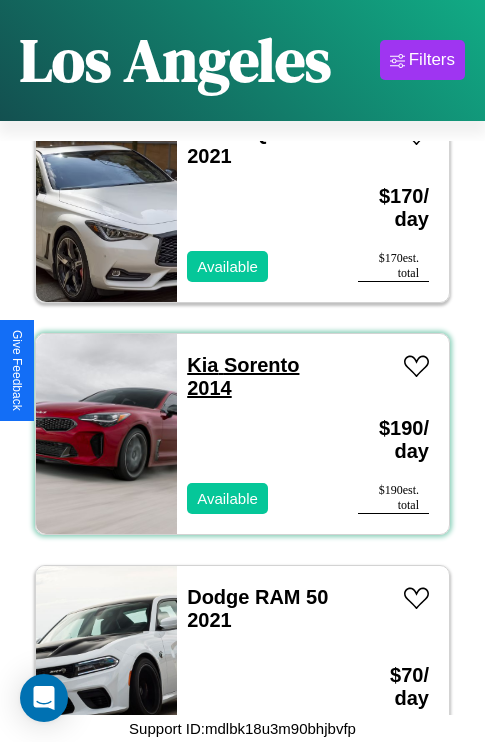 click on "Kia   Sorento   2014" at bounding box center [243, 376] 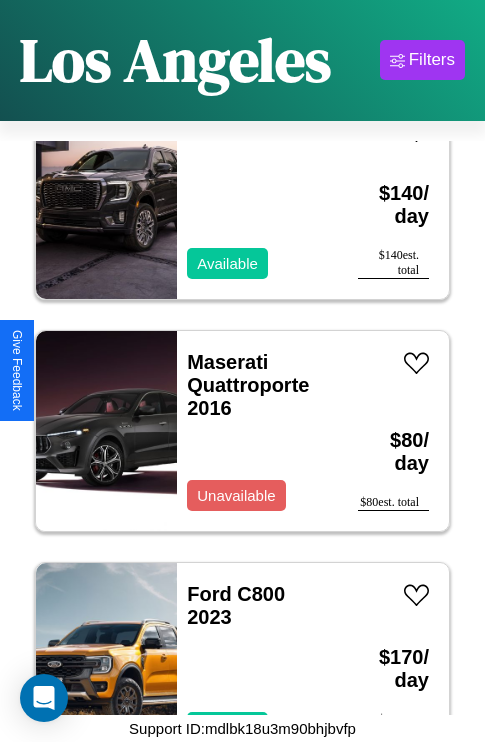 scroll, scrollTop: 1235, scrollLeft: 0, axis: vertical 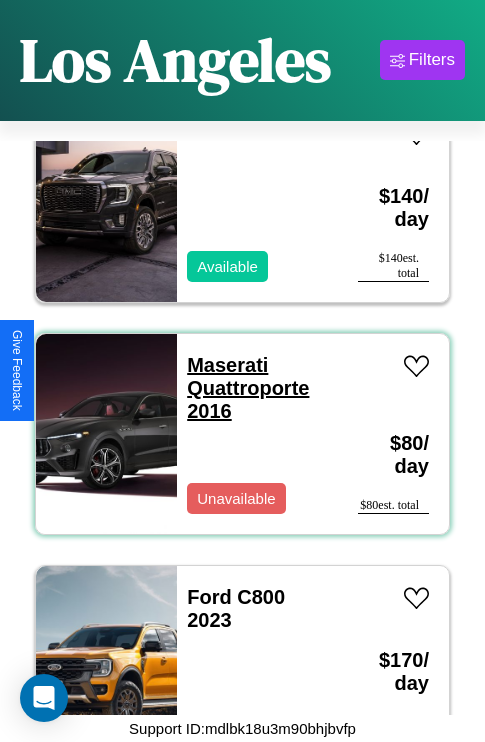 click on "Maserati   Quattroporte   2016" at bounding box center (248, 388) 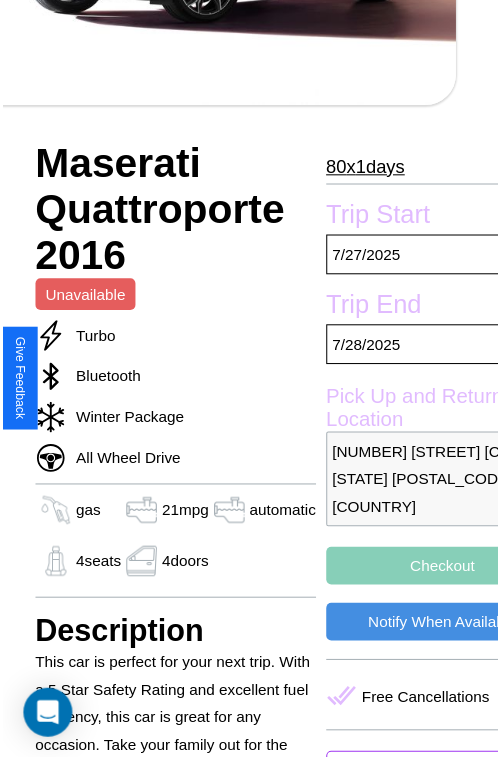 scroll, scrollTop: 693, scrollLeft: 84, axis: both 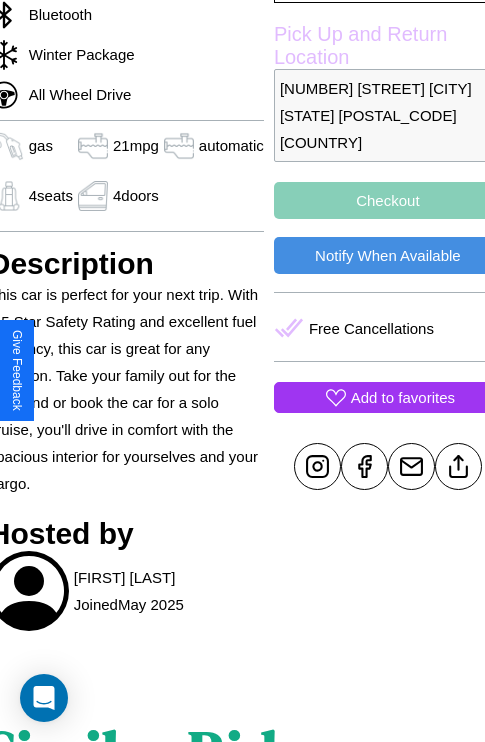 click on "Add to favorites" at bounding box center (403, 397) 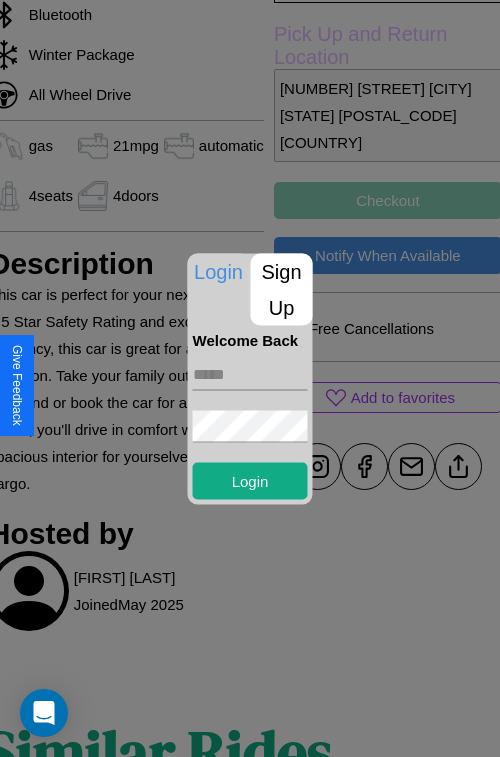click on "Sign Up" at bounding box center (282, 289) 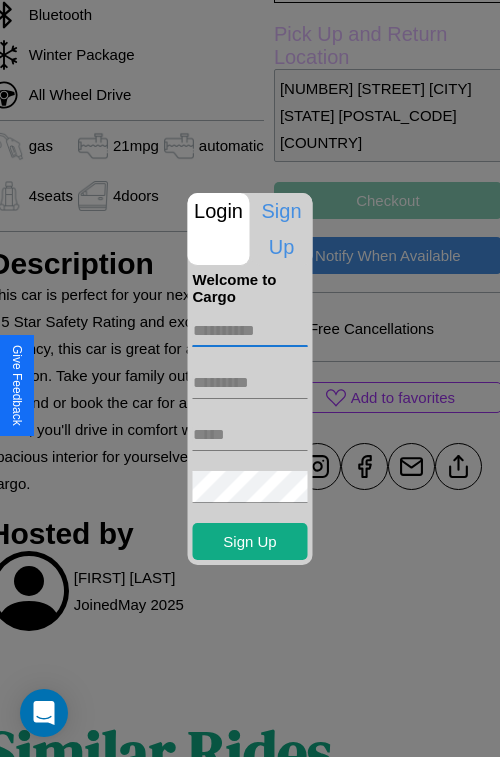 click at bounding box center [250, 331] 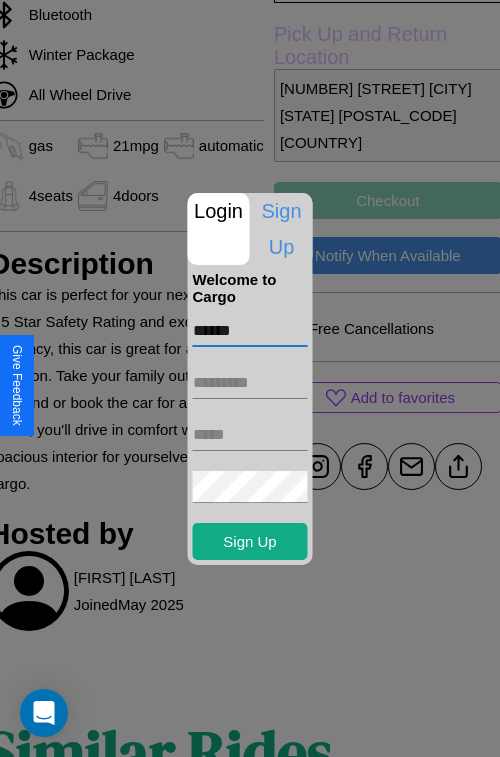 type on "******" 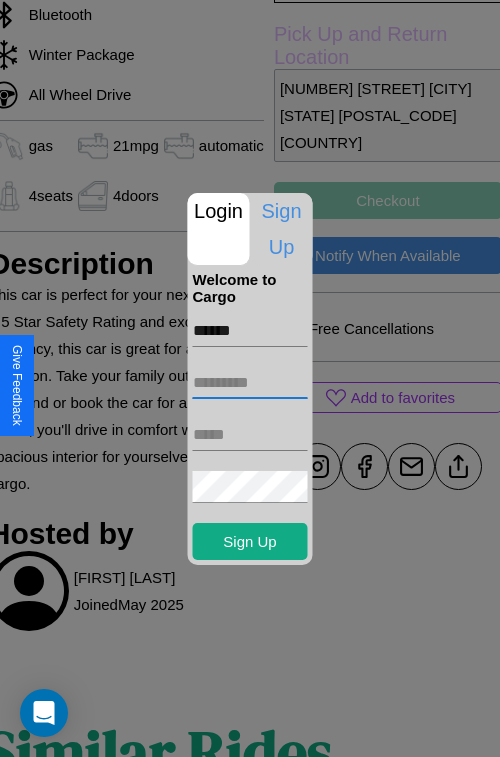 click at bounding box center [250, 383] 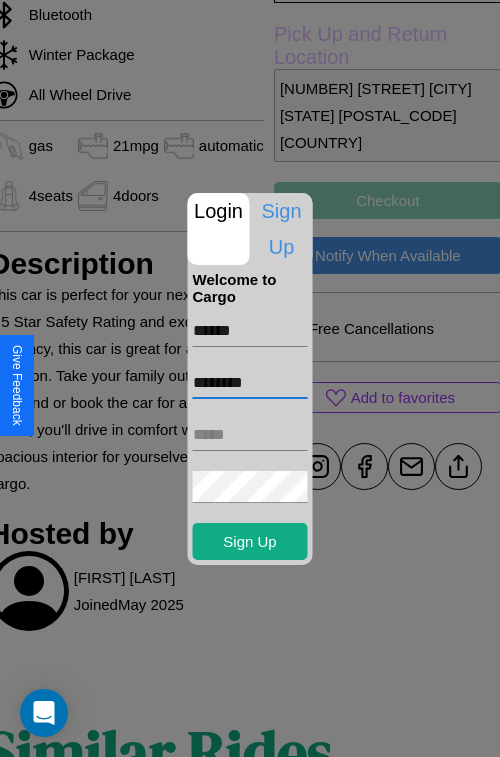 type on "********" 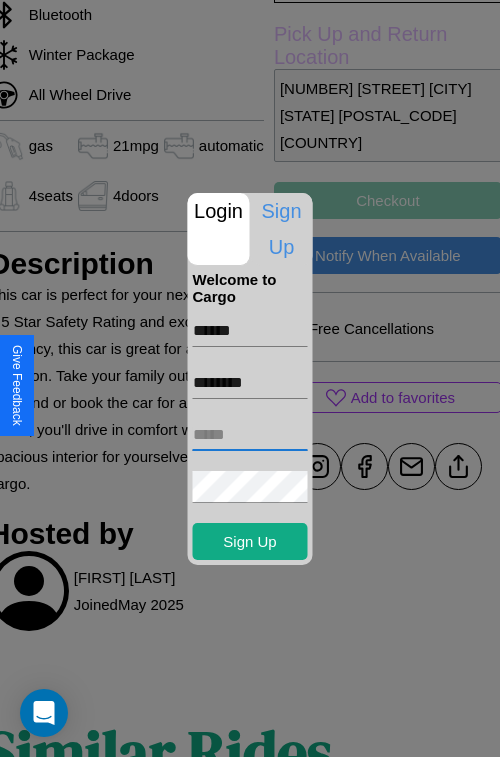 click at bounding box center (250, 435) 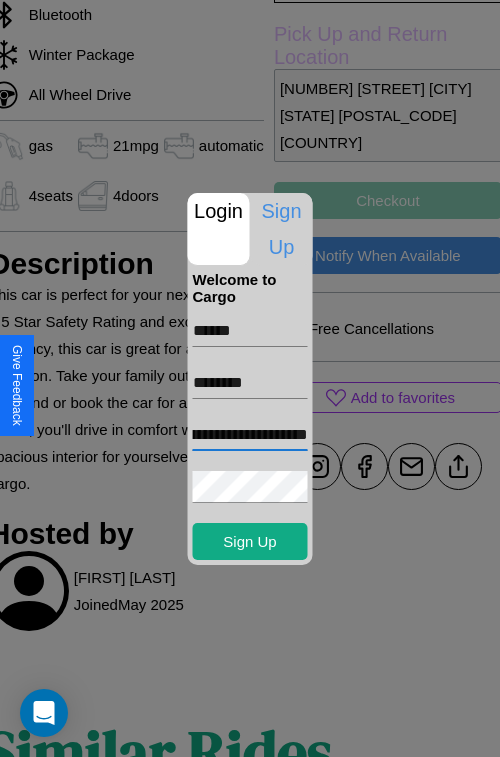 scroll, scrollTop: 0, scrollLeft: 73, axis: horizontal 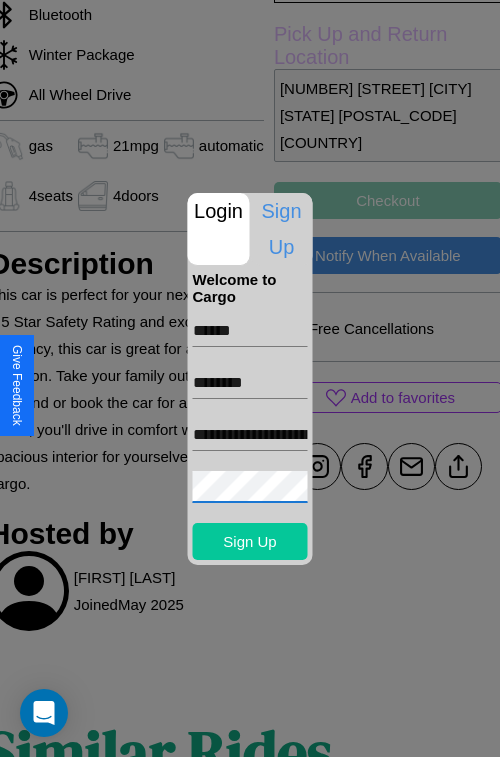 click on "Sign Up" at bounding box center (250, 541) 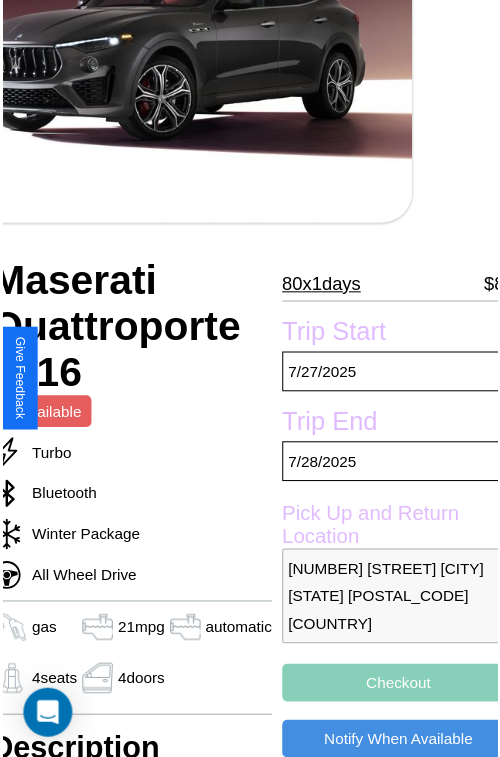 scroll, scrollTop: 218, scrollLeft: 84, axis: both 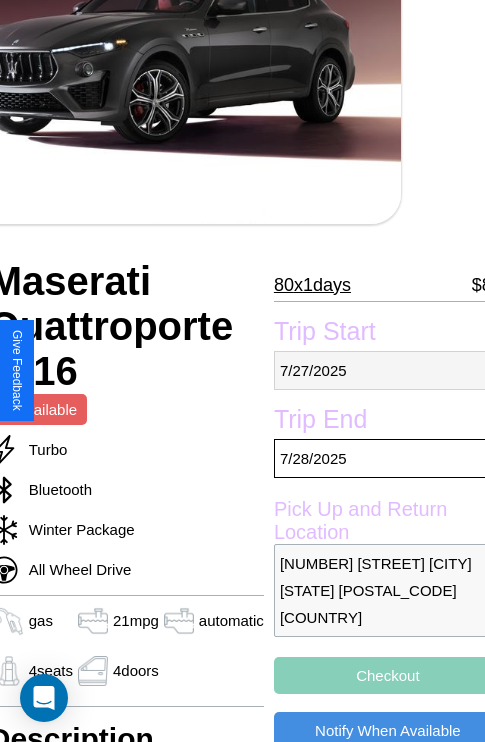 click on "7 / 27 / 2025" at bounding box center [388, 370] 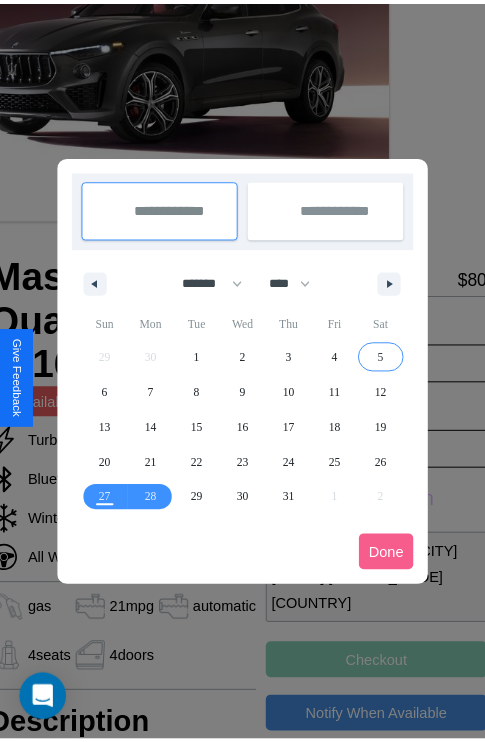 scroll, scrollTop: 0, scrollLeft: 84, axis: horizontal 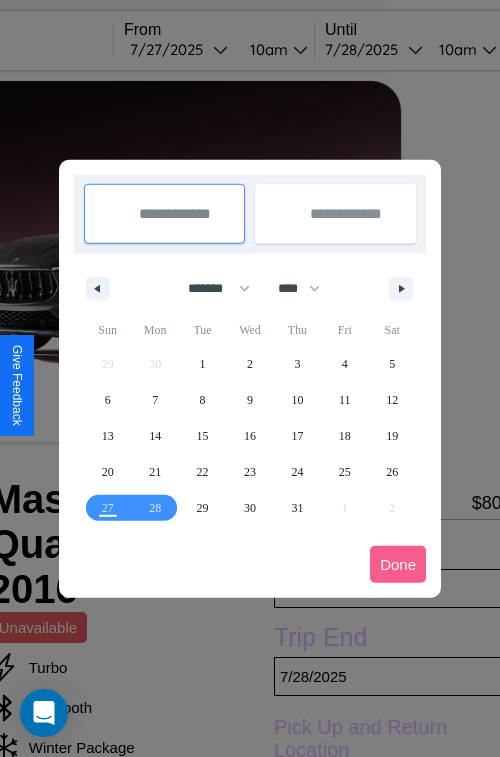 click at bounding box center [250, 378] 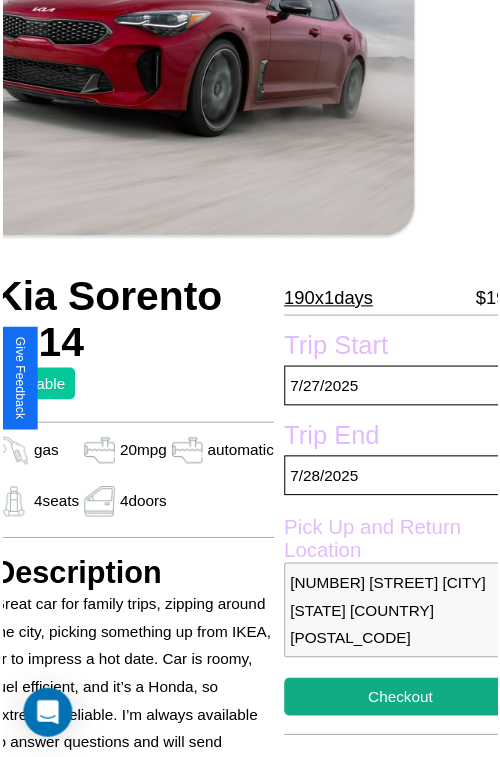 scroll, scrollTop: 221, scrollLeft: 84, axis: both 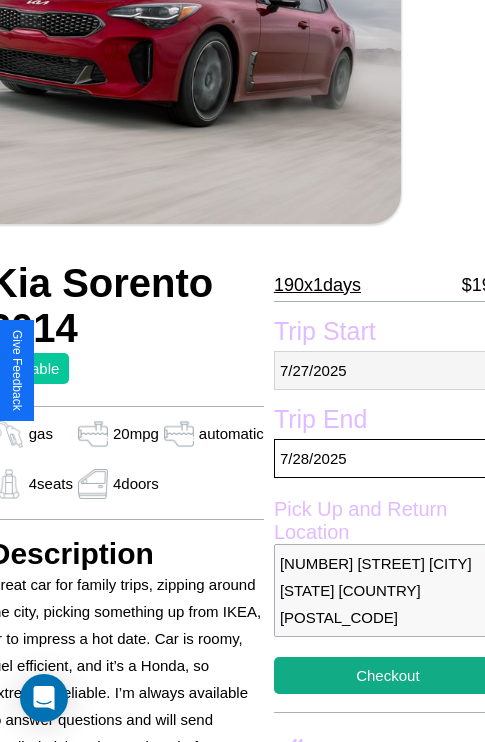 click on "7 / 27 / 2025" at bounding box center (388, 370) 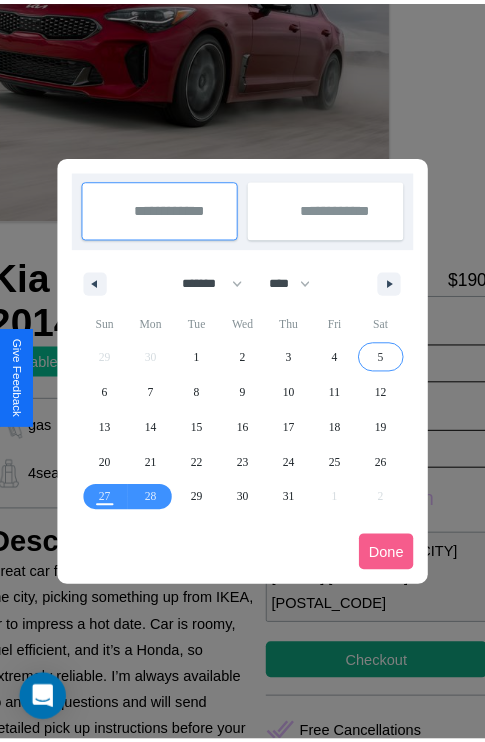 scroll, scrollTop: 0, scrollLeft: 84, axis: horizontal 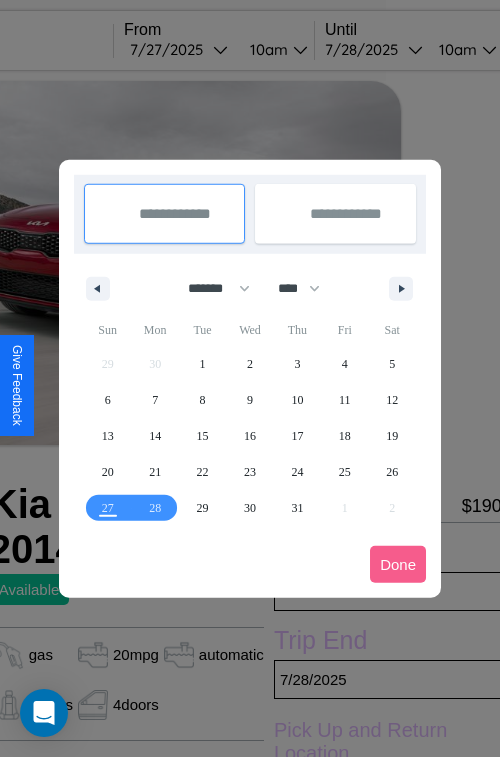 click at bounding box center [250, 378] 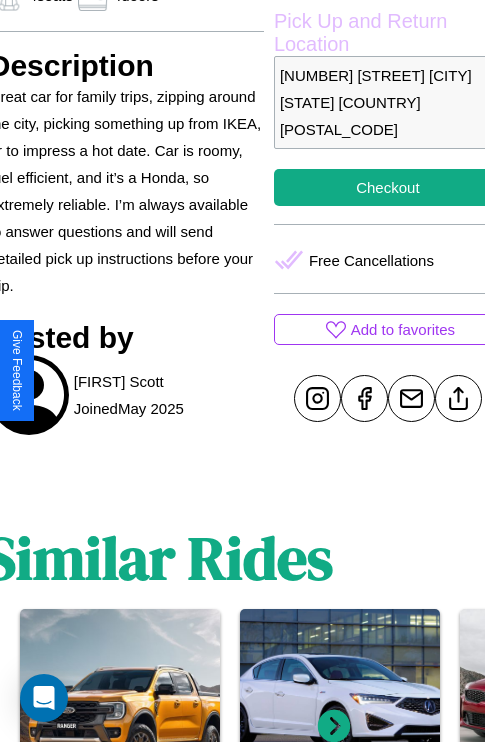 scroll, scrollTop: 710, scrollLeft: 84, axis: both 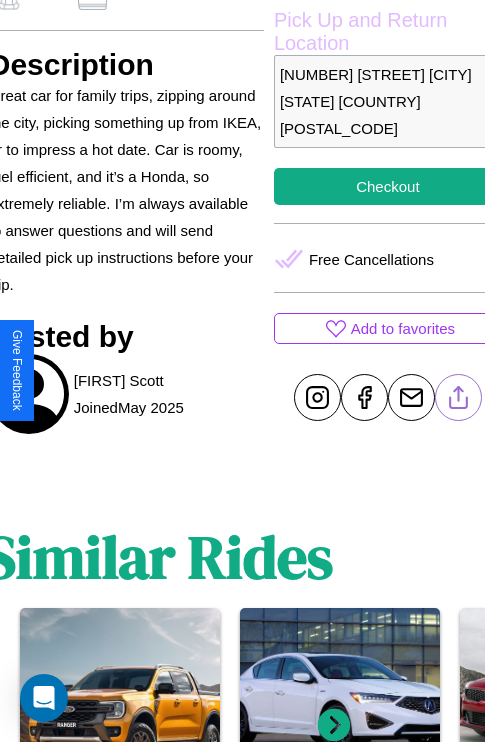 click 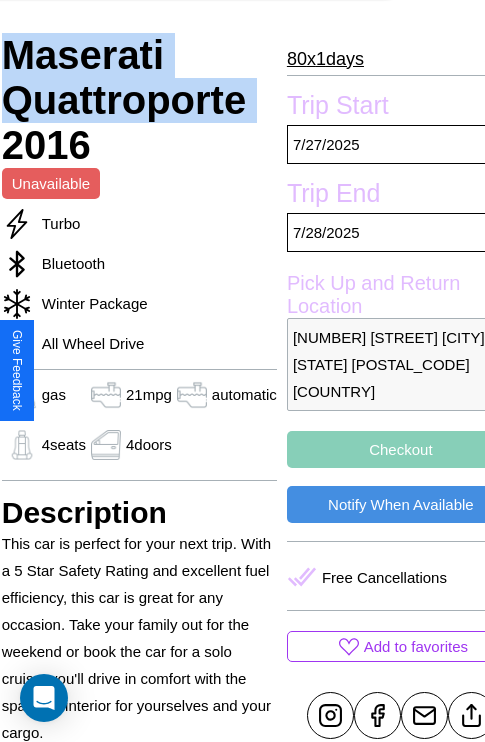 scroll, scrollTop: 496, scrollLeft: 84, axis: both 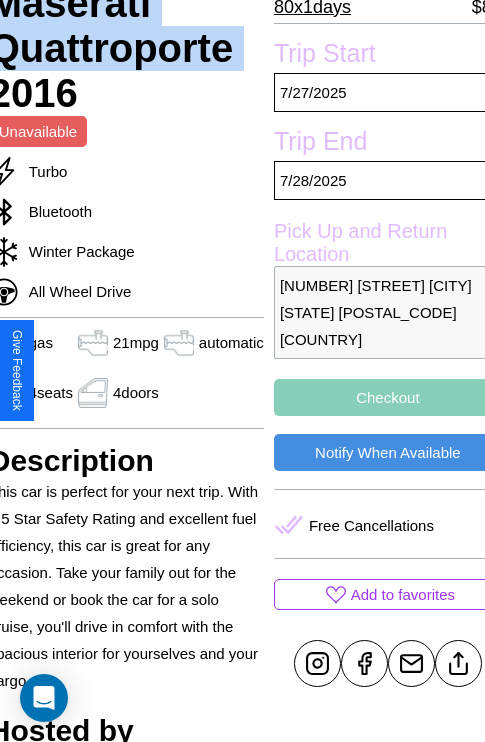 click on "Checkout" at bounding box center [388, 397] 